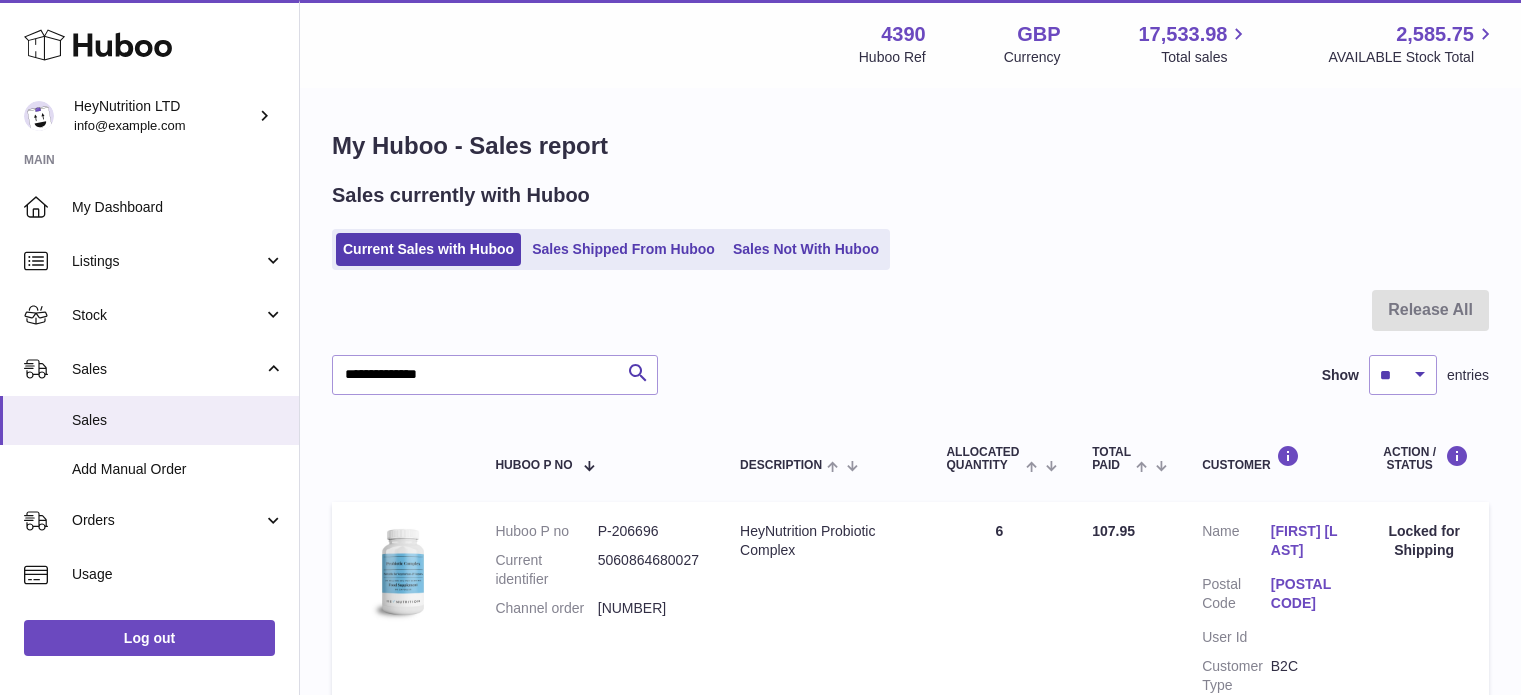 click on "**********" at bounding box center [495, 375] 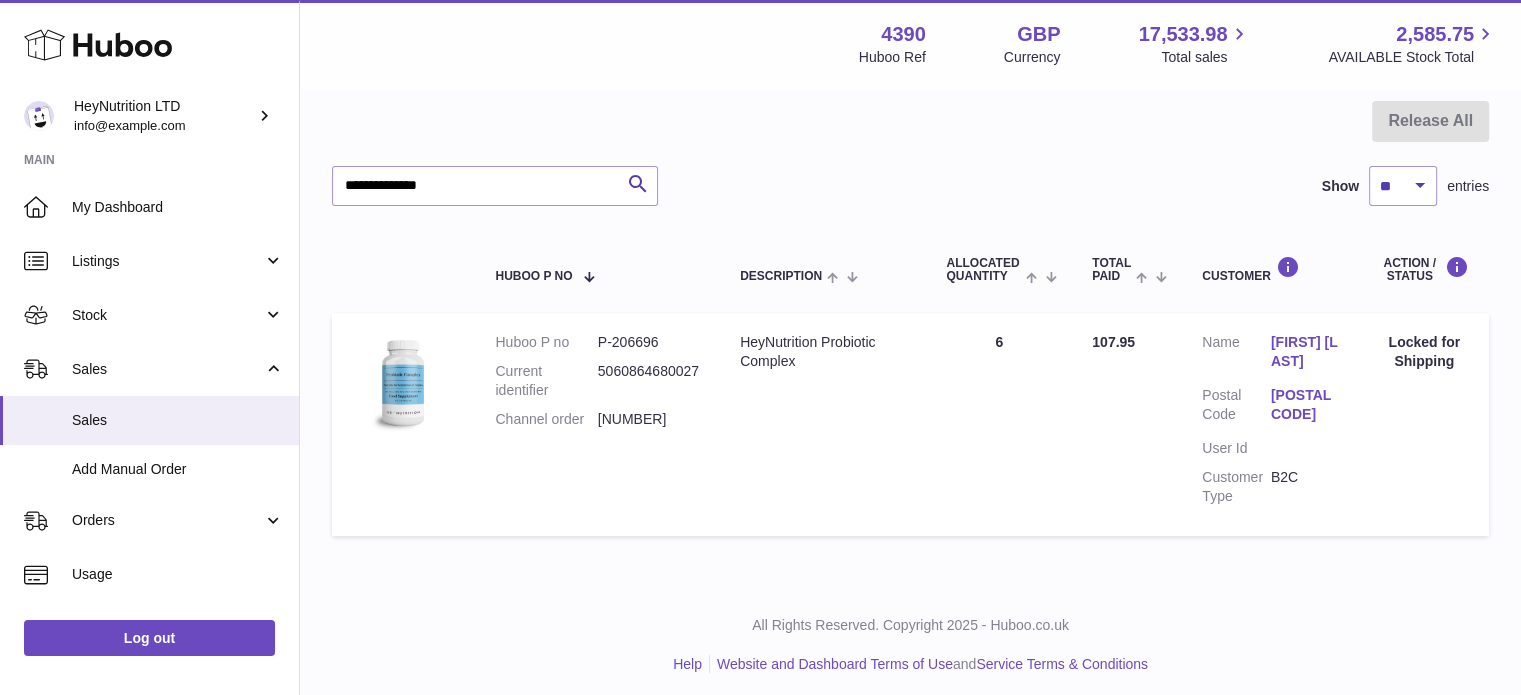 scroll, scrollTop: 0, scrollLeft: 0, axis: both 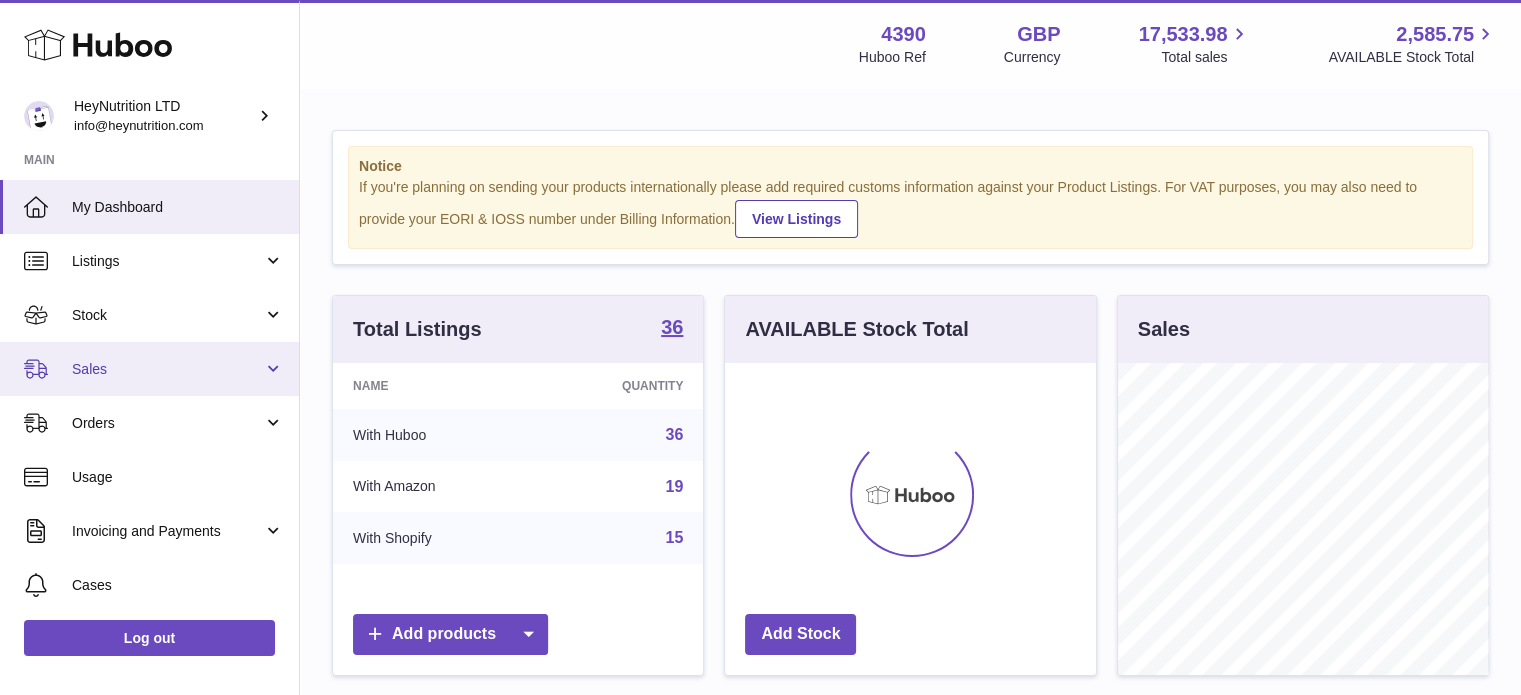 click on "Sales" at bounding box center [149, 369] 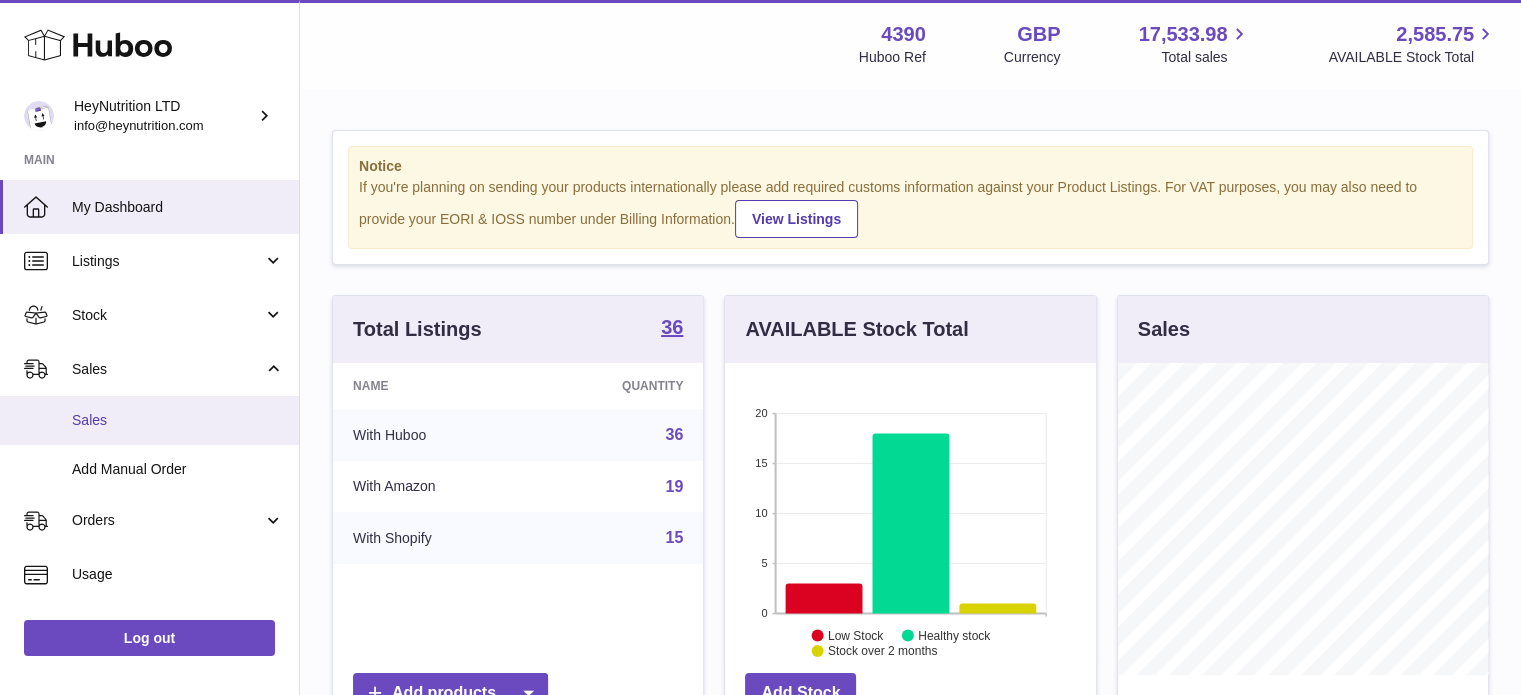 click on "Sales" at bounding box center [178, 420] 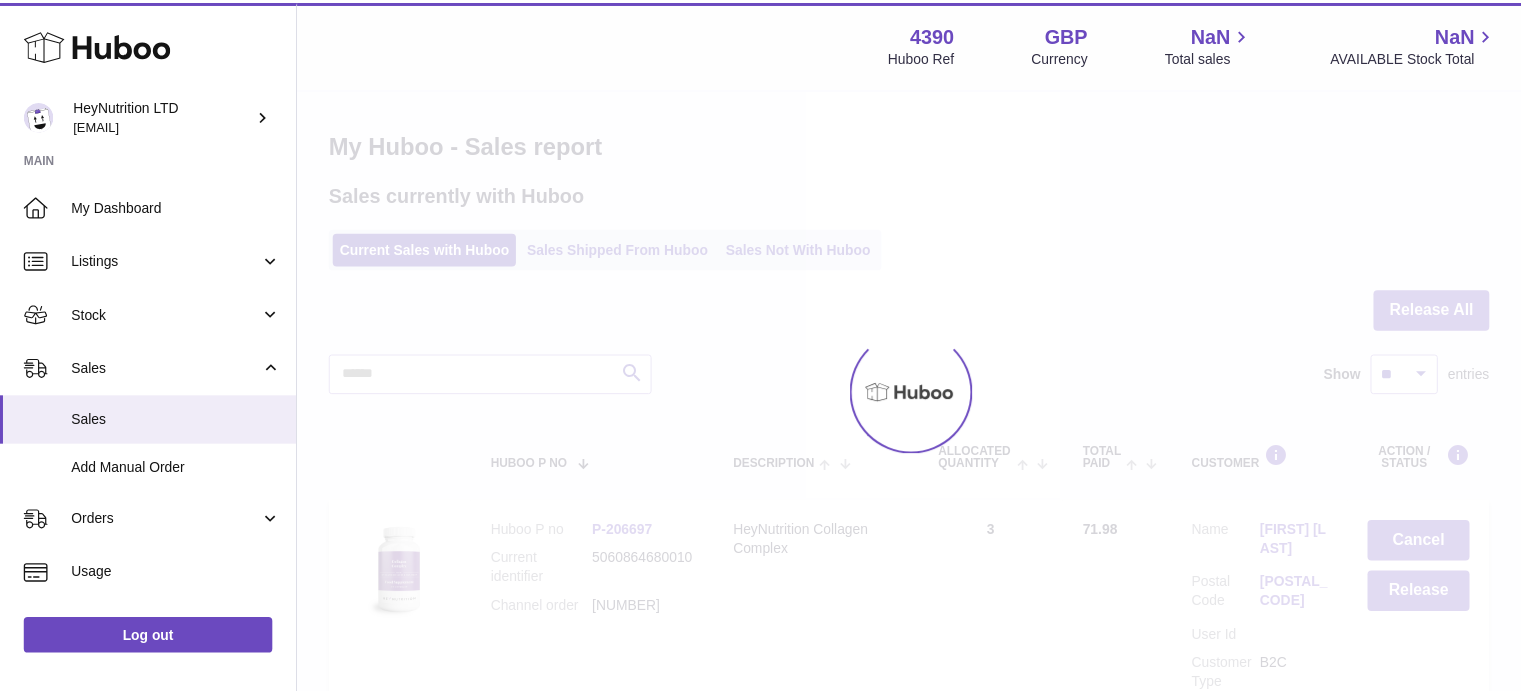 scroll, scrollTop: 0, scrollLeft: 0, axis: both 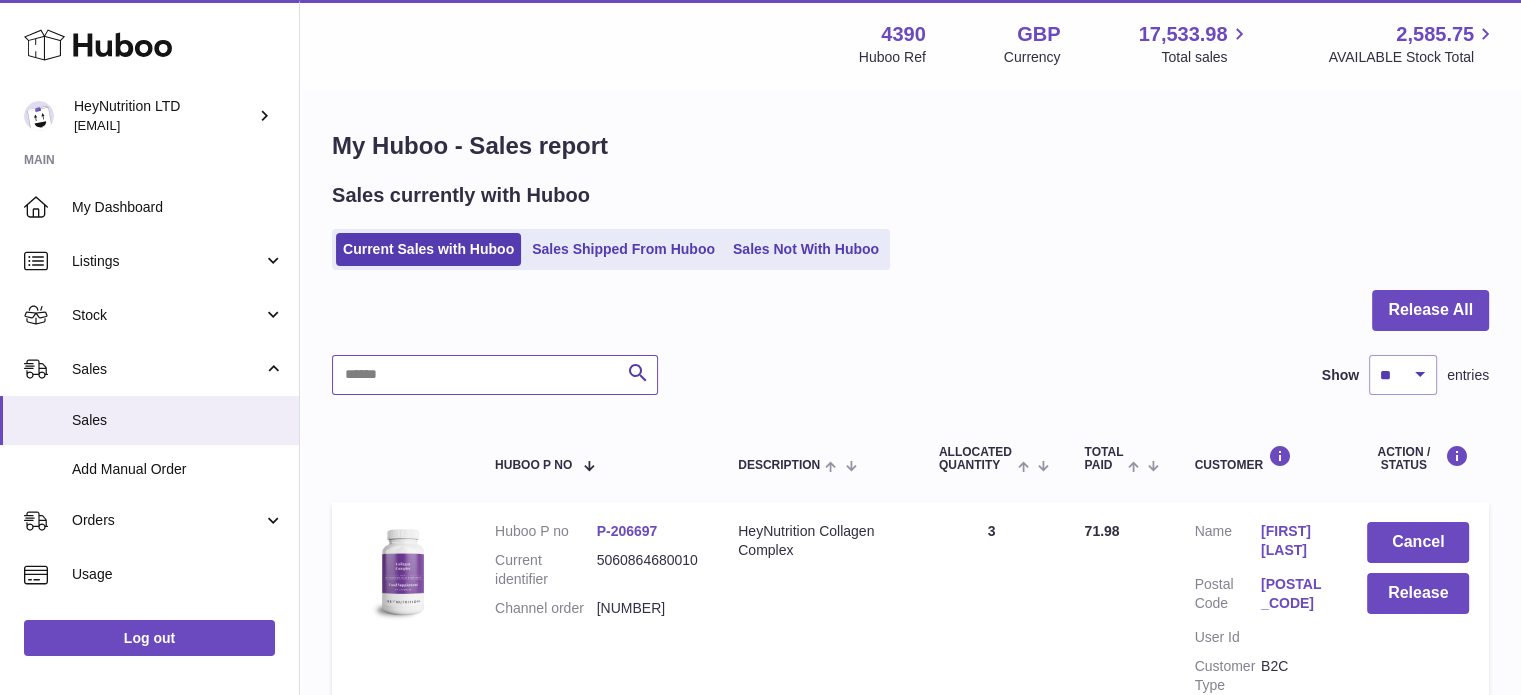 click at bounding box center (495, 375) 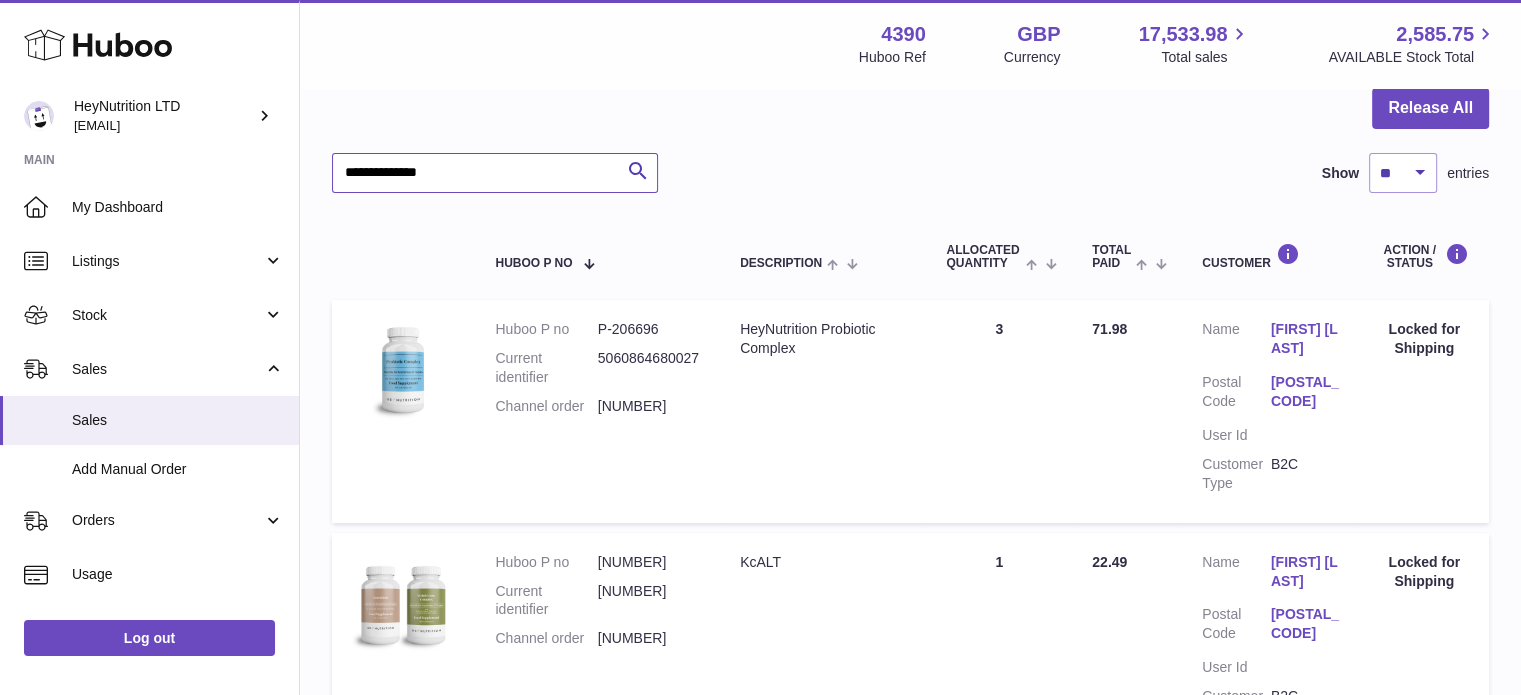 scroll, scrollTop: 265, scrollLeft: 0, axis: vertical 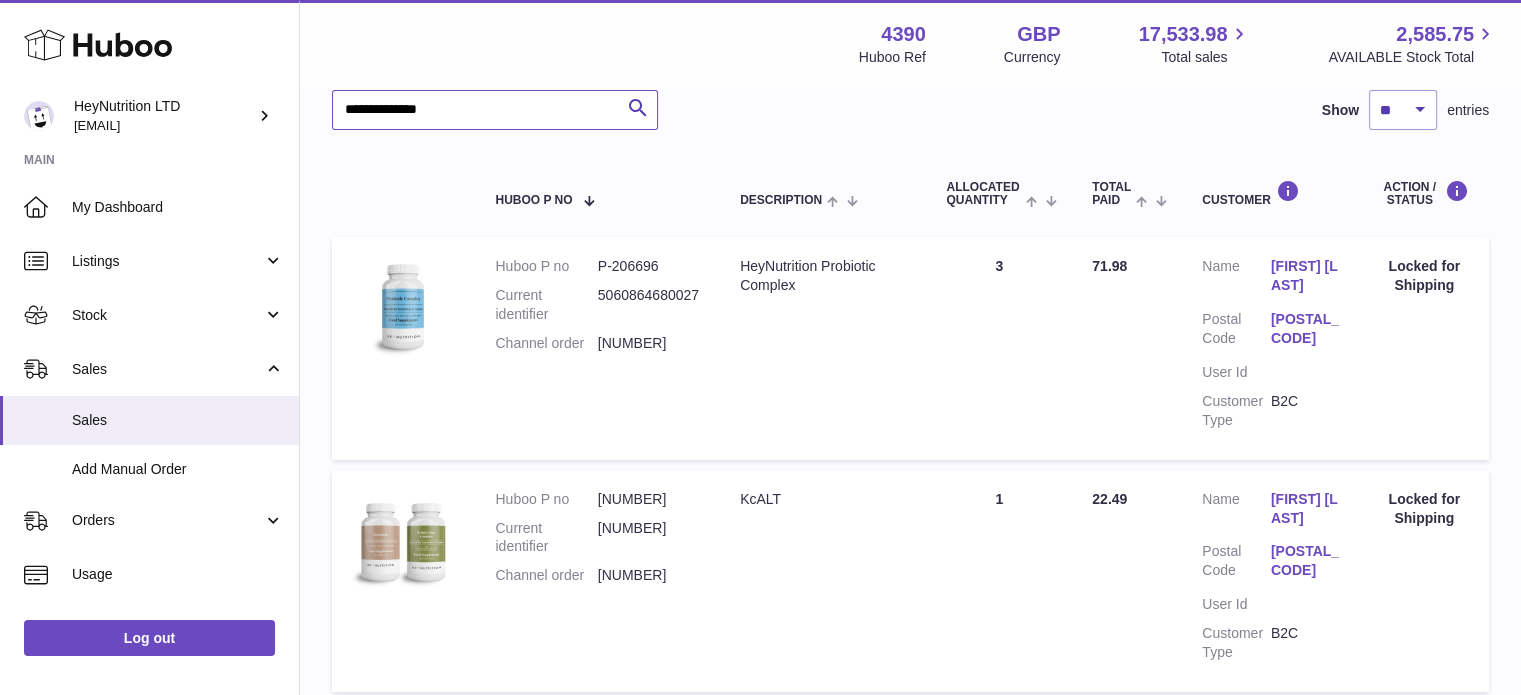 type on "**********" 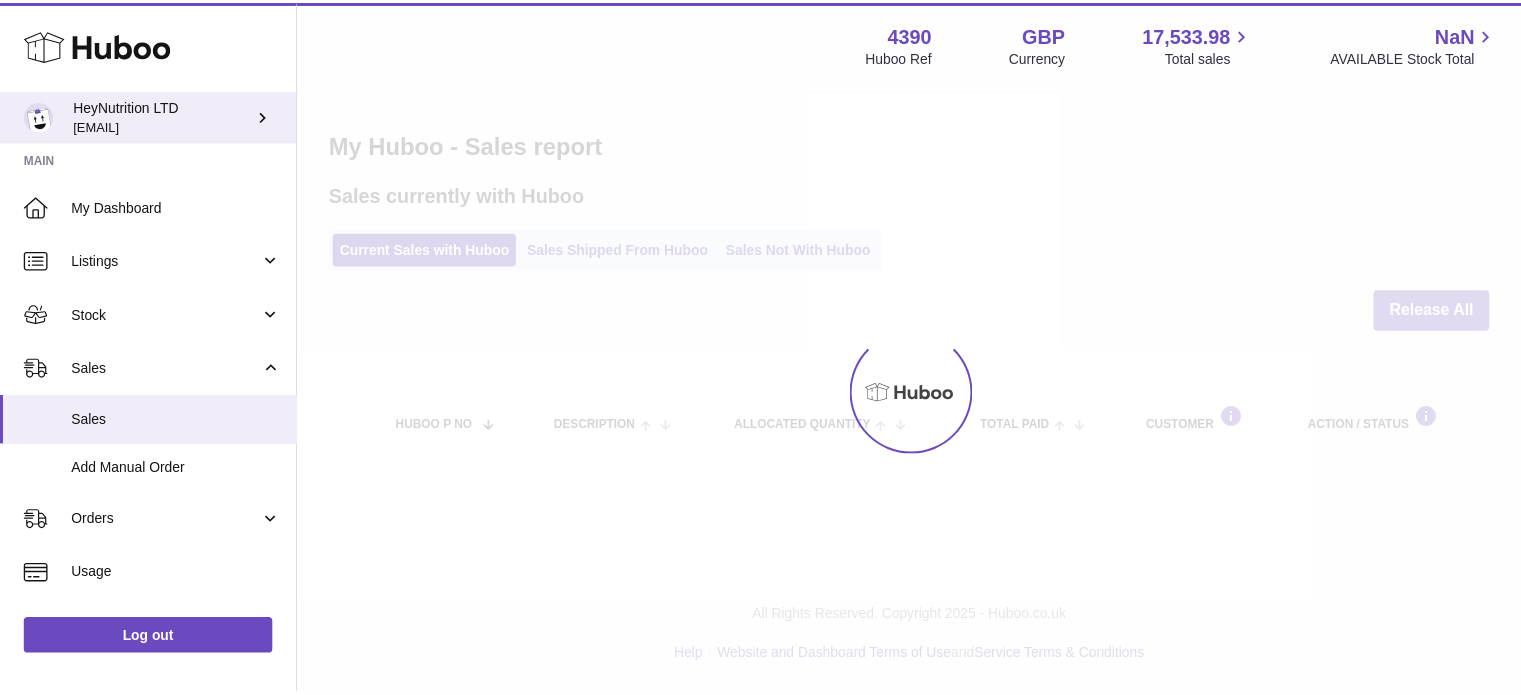 scroll, scrollTop: 265, scrollLeft: 0, axis: vertical 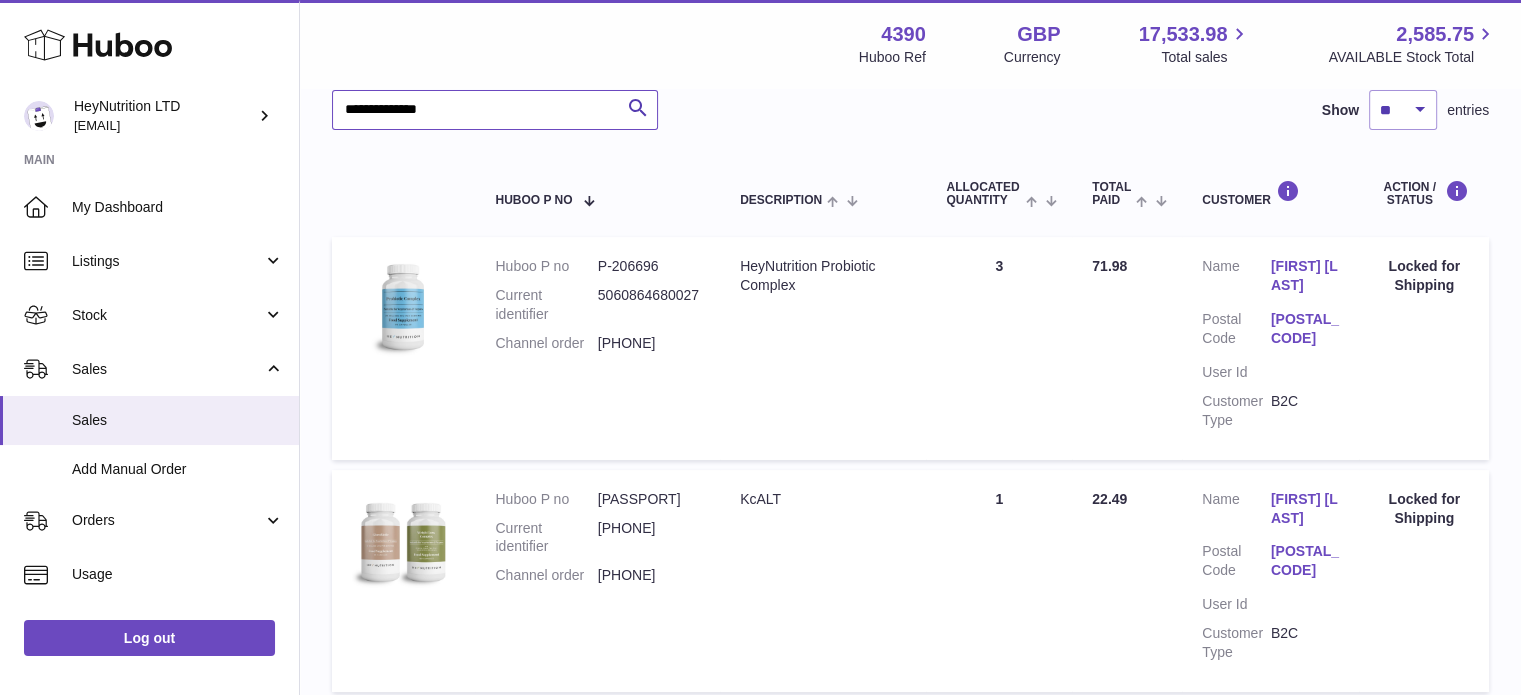 click on "**********" at bounding box center (495, 110) 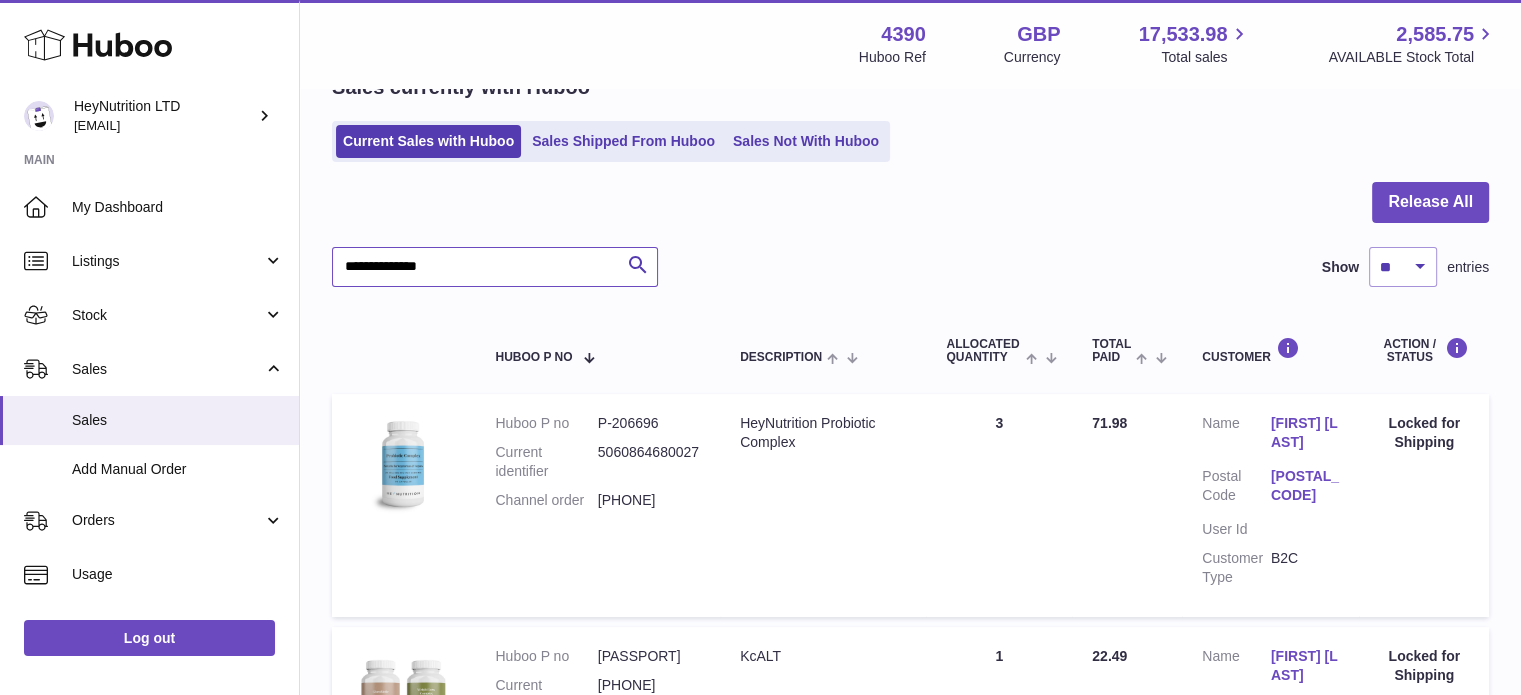 scroll, scrollTop: 73, scrollLeft: 0, axis: vertical 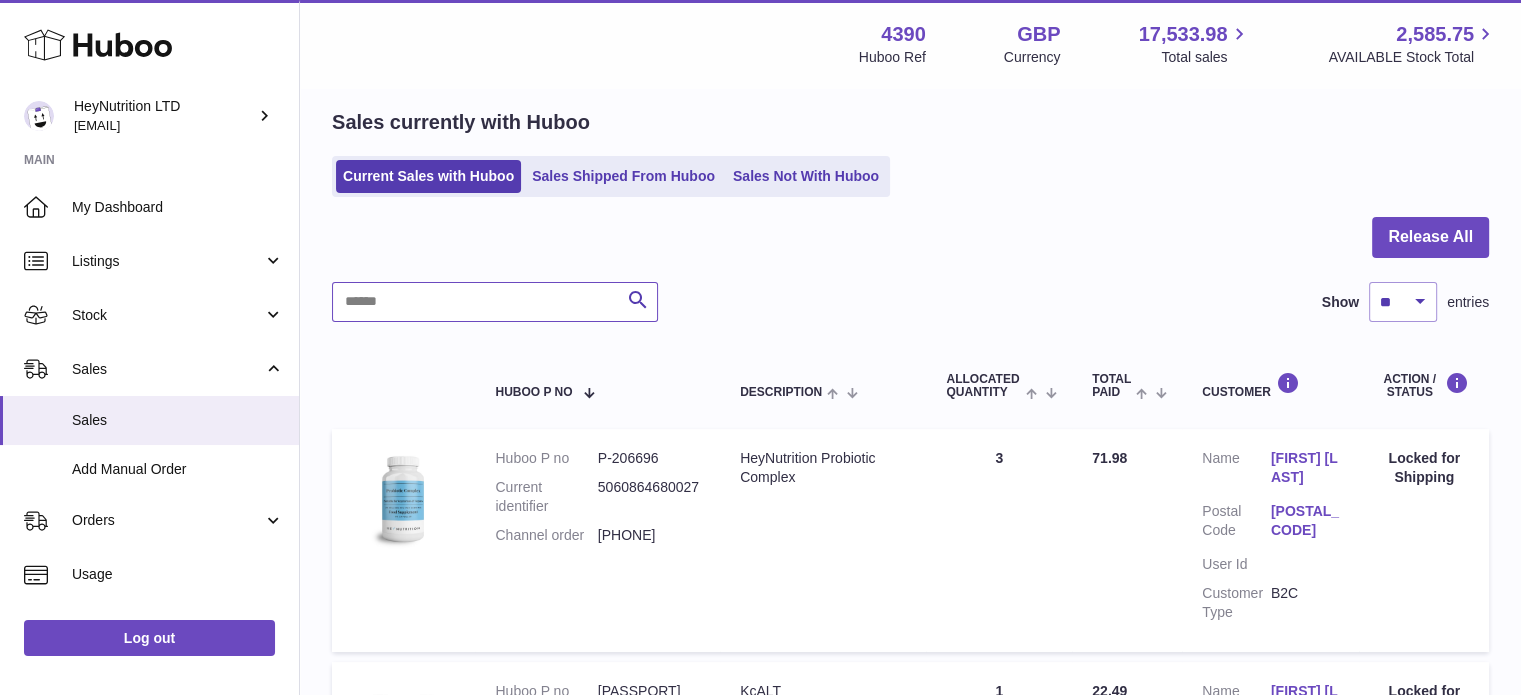 paste on "**********" 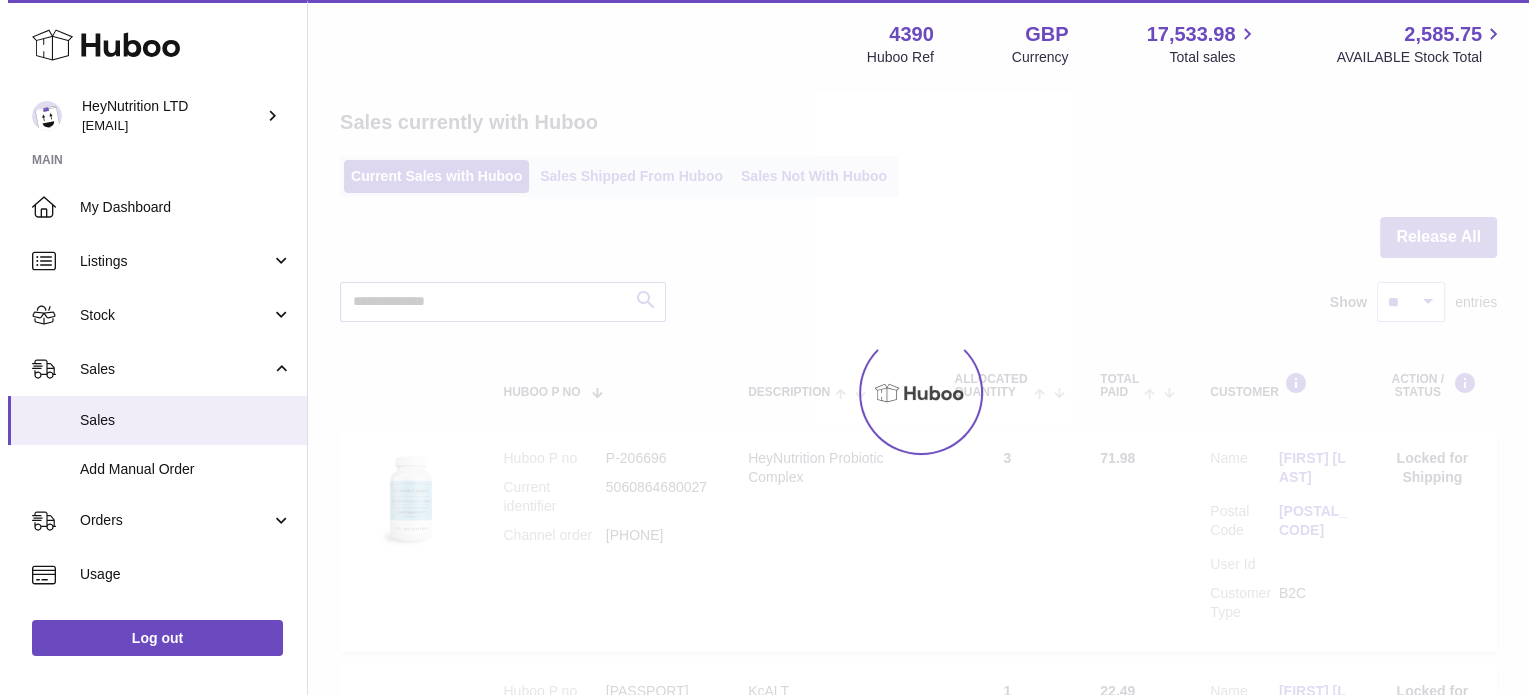 scroll, scrollTop: 0, scrollLeft: 0, axis: both 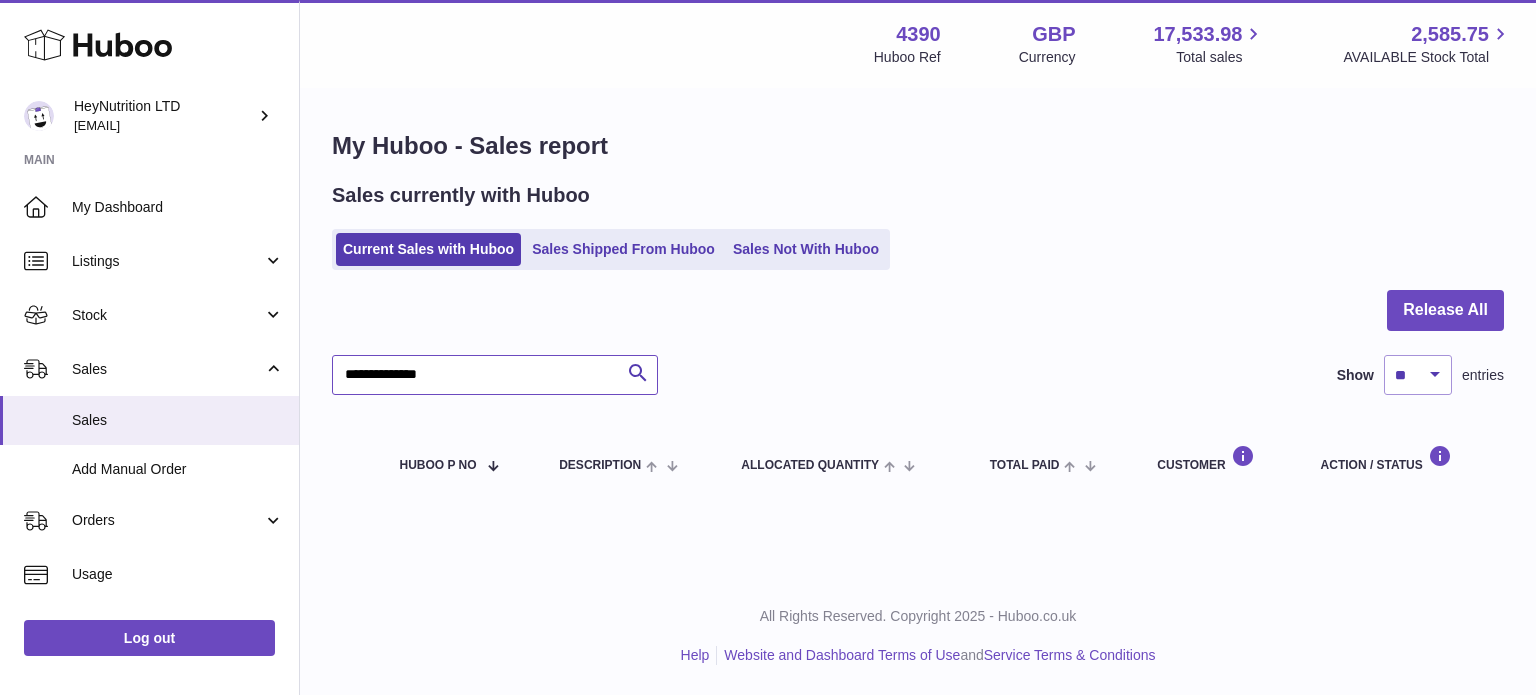type on "**********" 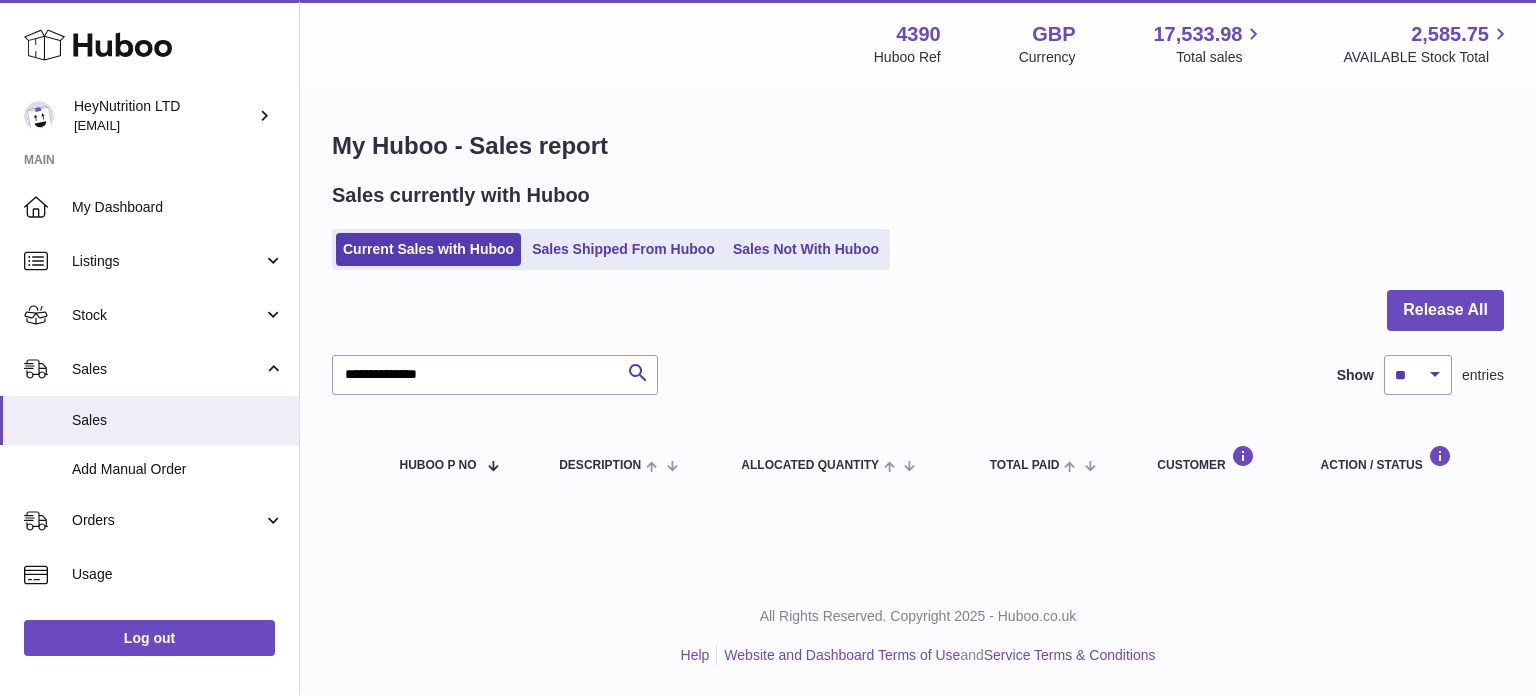 click on "Current Sales with Huboo
Sales Shipped From Huboo
Sales Not With Huboo" at bounding box center (611, 249) 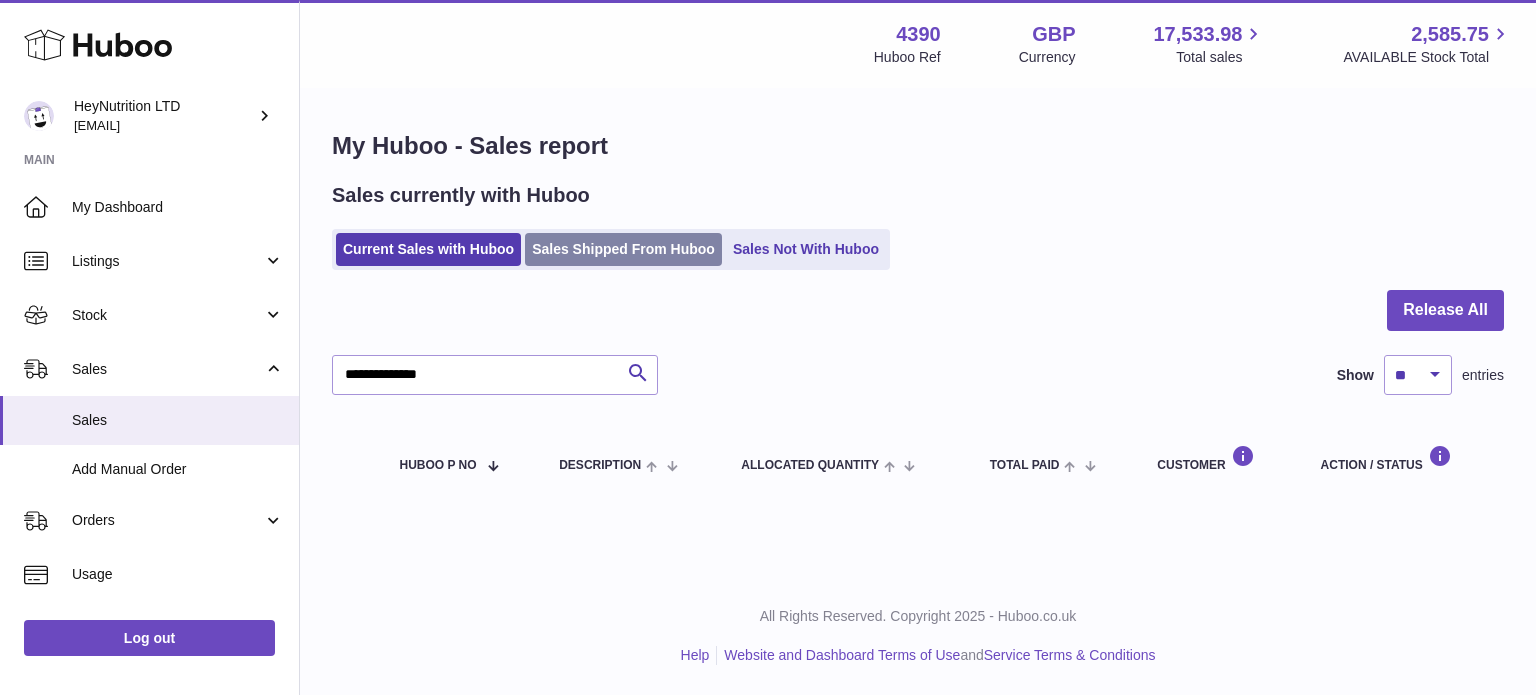 click on "Sales Shipped From Huboo" at bounding box center (623, 249) 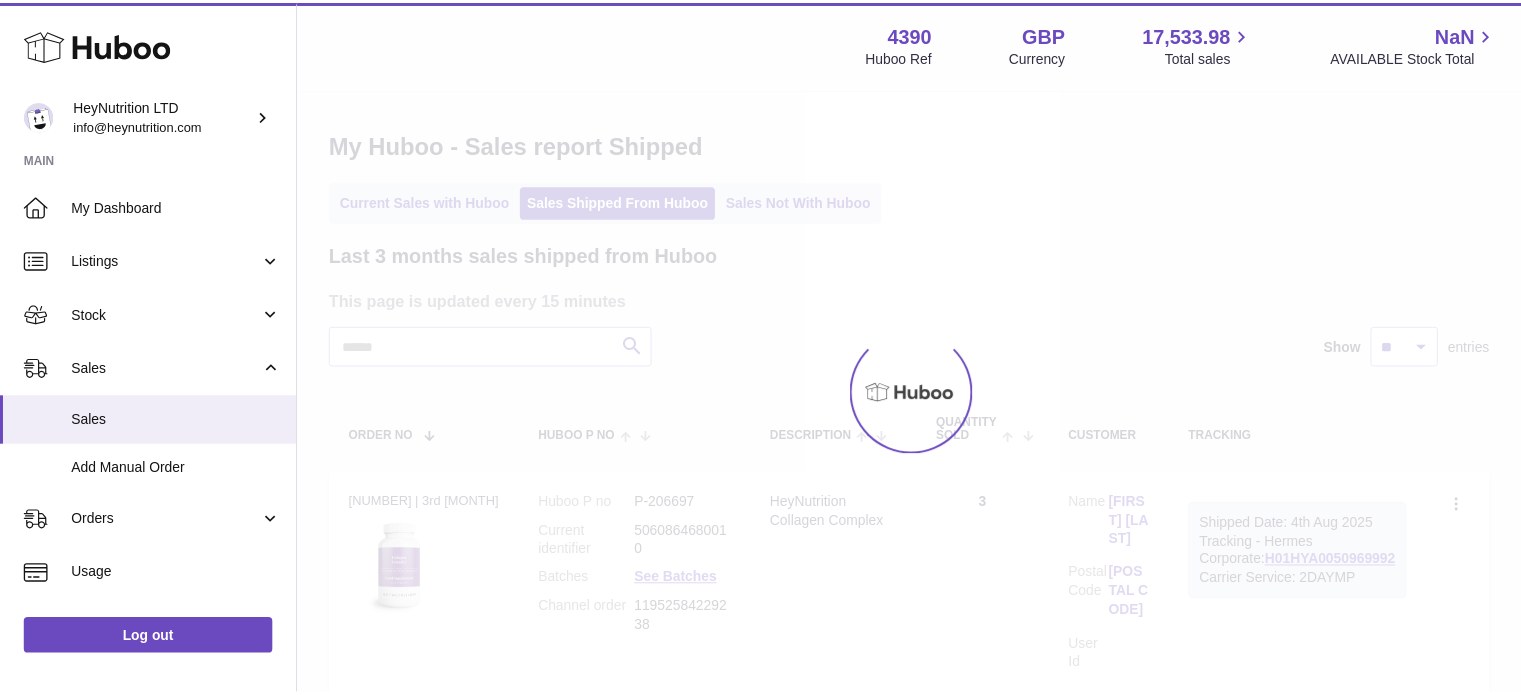 scroll, scrollTop: 0, scrollLeft: 0, axis: both 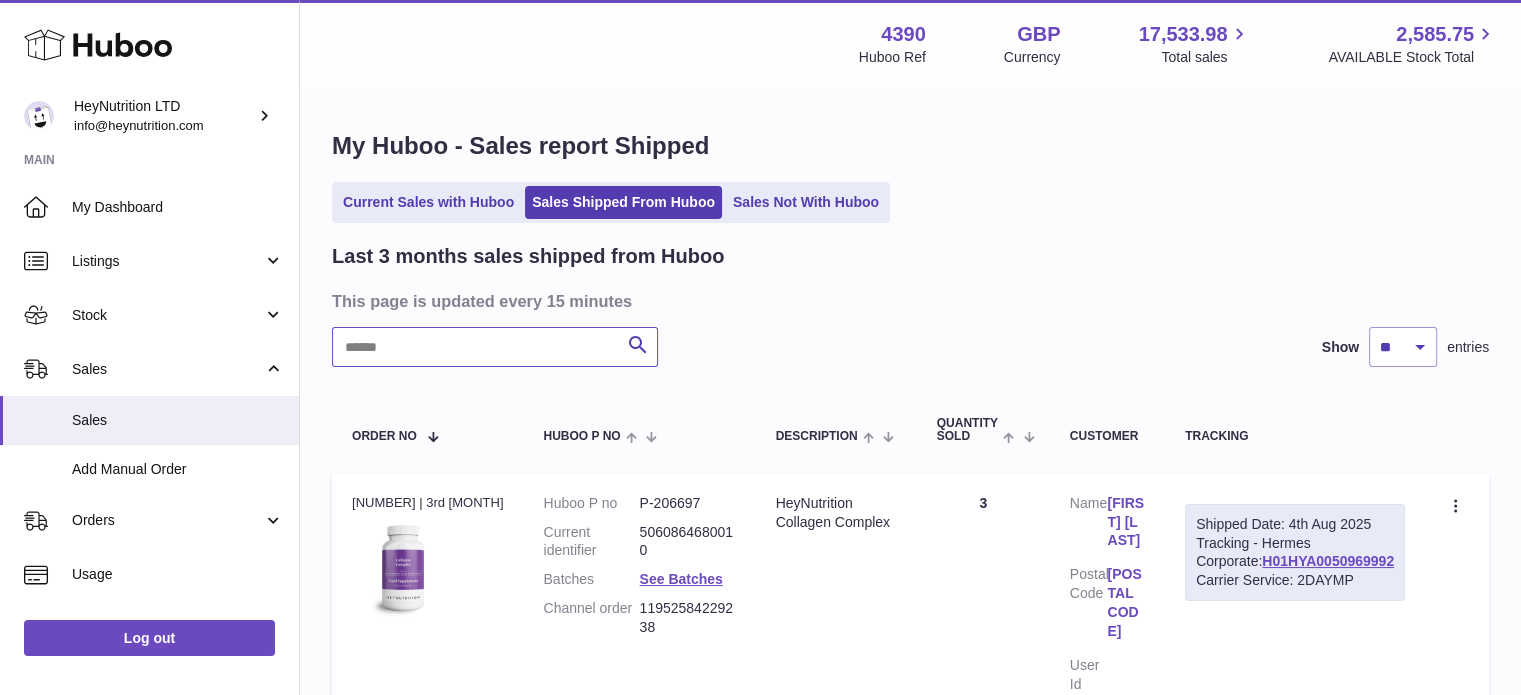 click at bounding box center (495, 347) 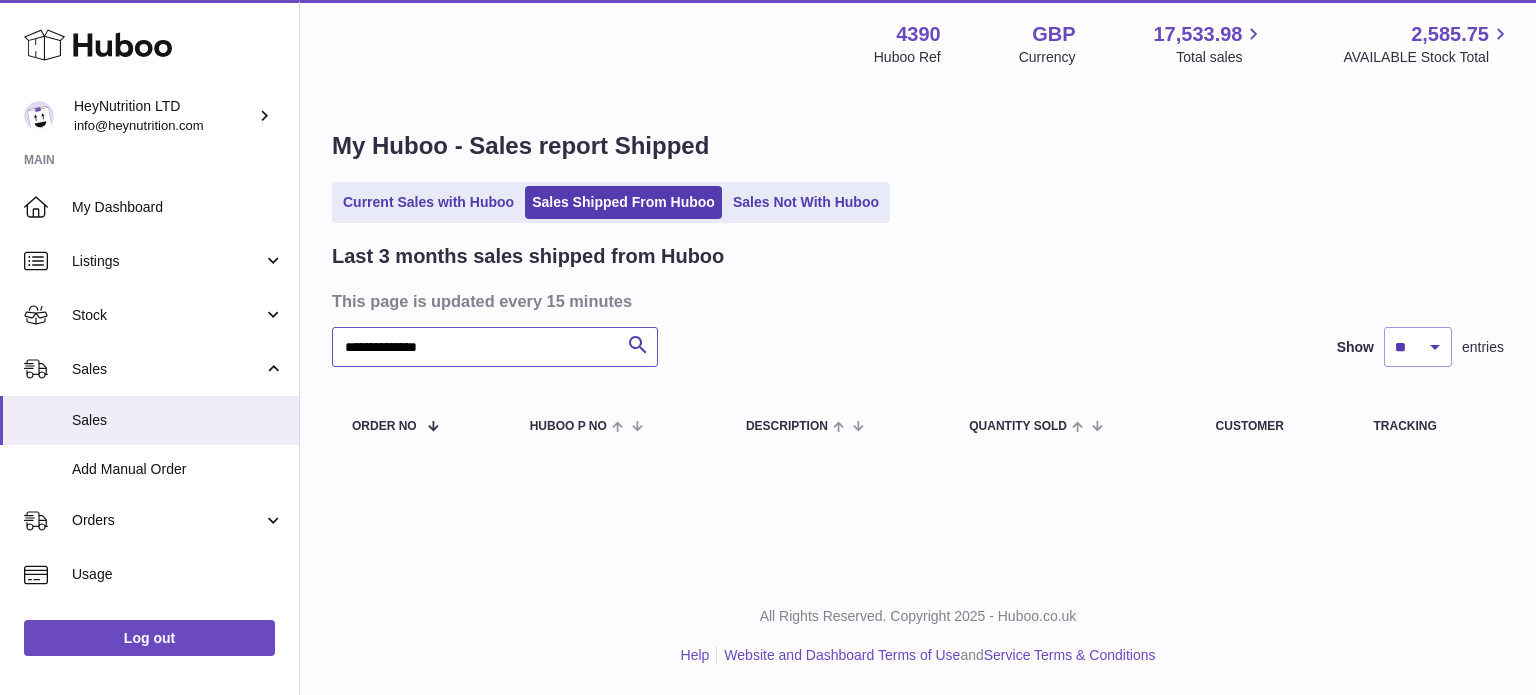 type on "**********" 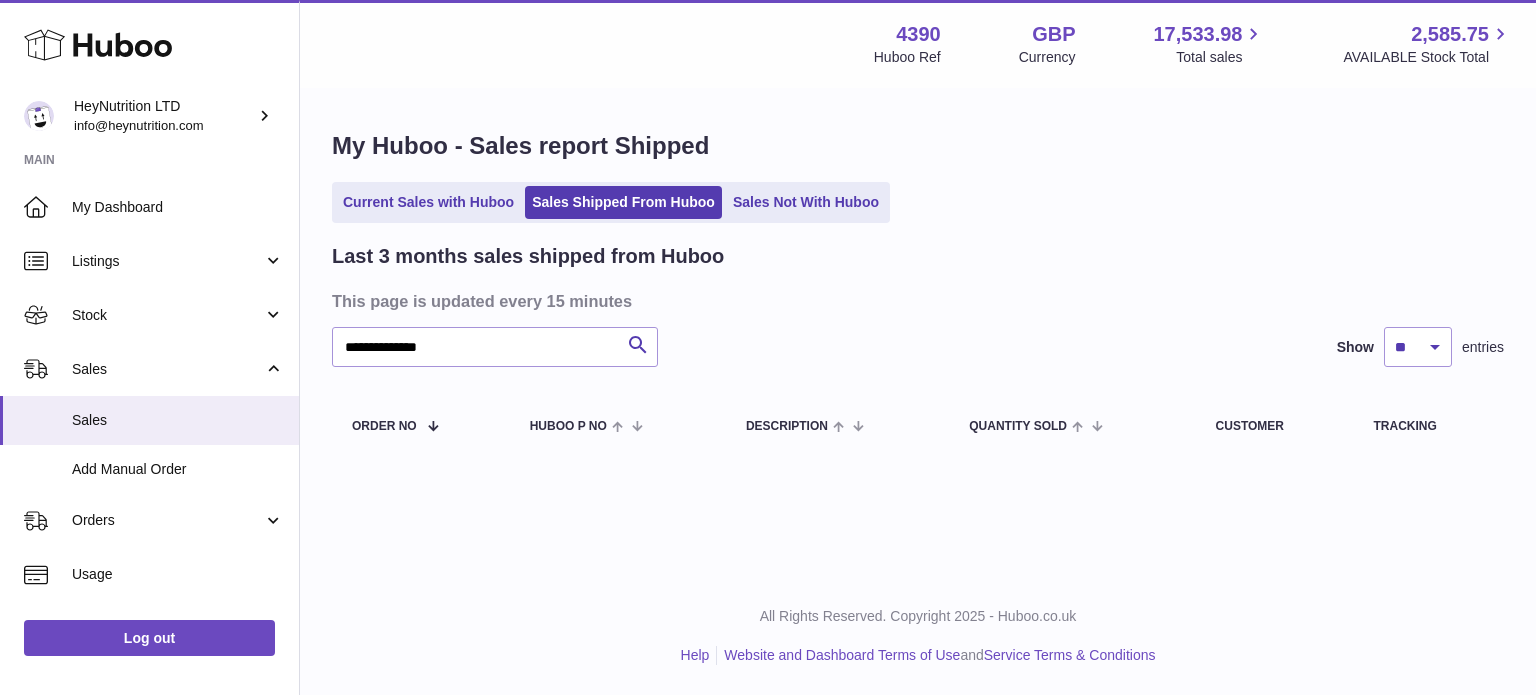 click on "Current Sales with Huboo
Sales Shipped From Huboo
Sales Not With Huboo" at bounding box center [611, 202] 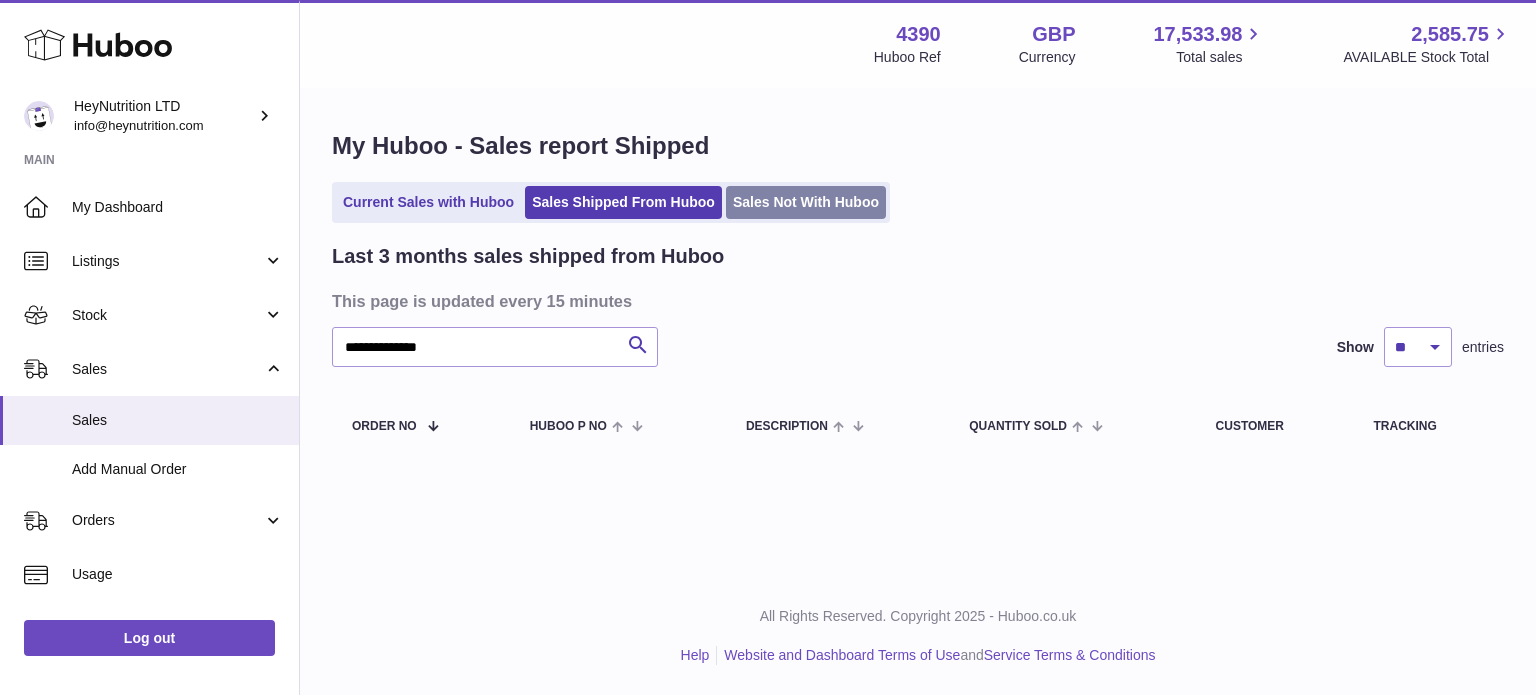 click on "Sales Not With Huboo" at bounding box center (806, 202) 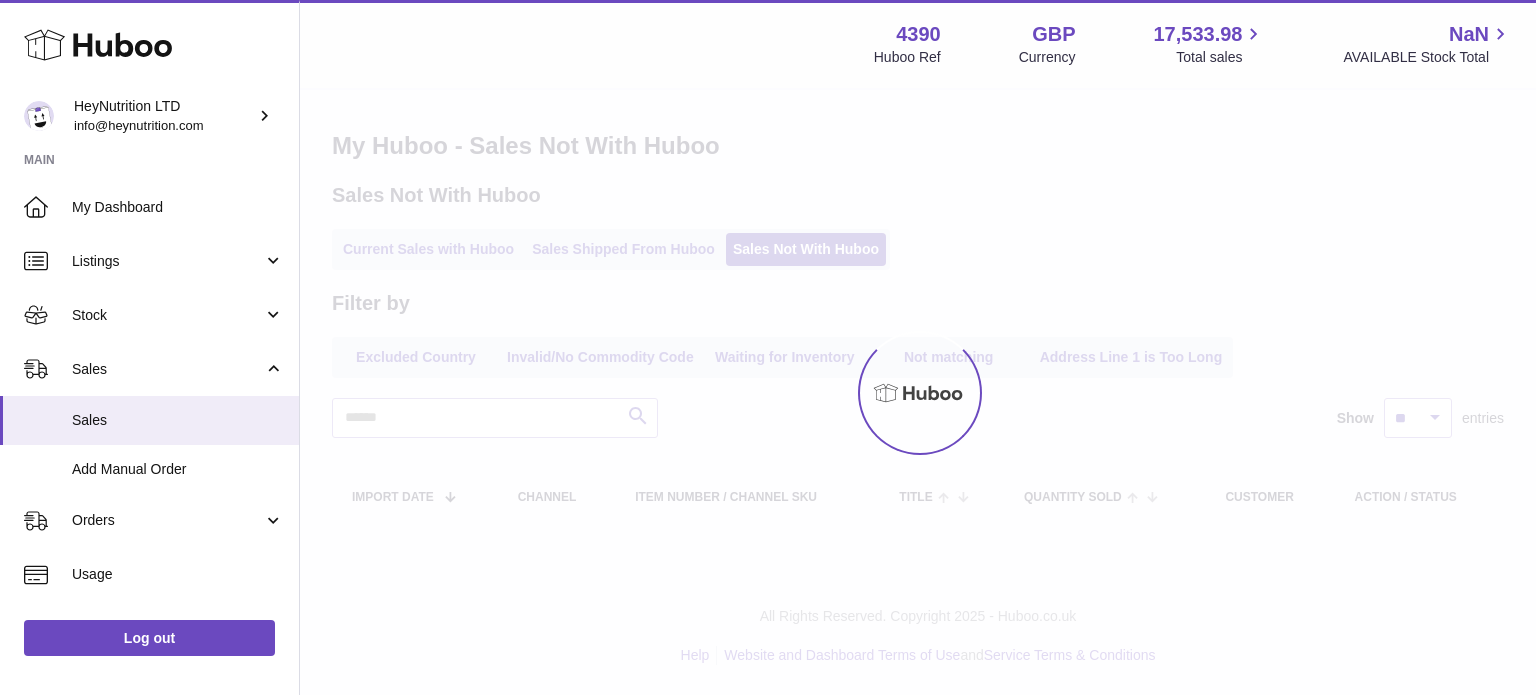 scroll, scrollTop: 0, scrollLeft: 0, axis: both 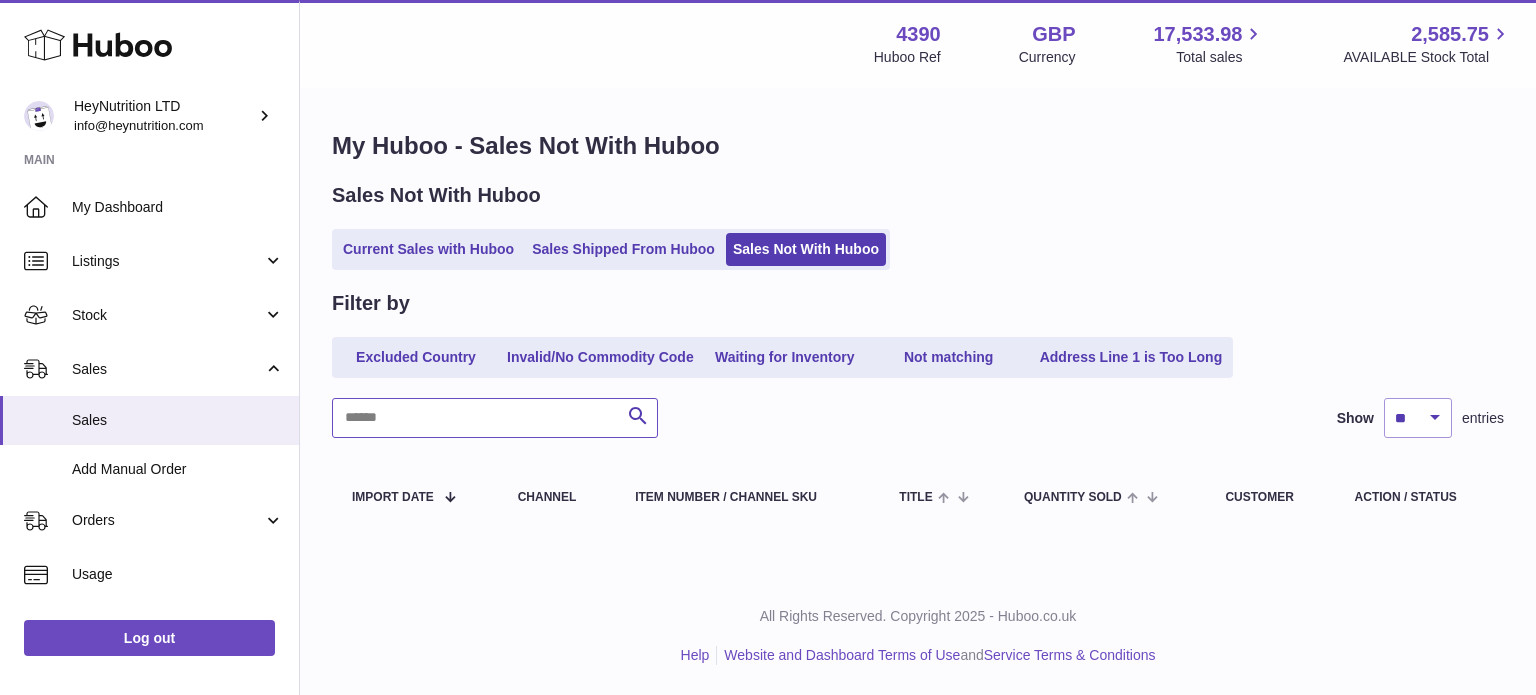 click at bounding box center [495, 418] 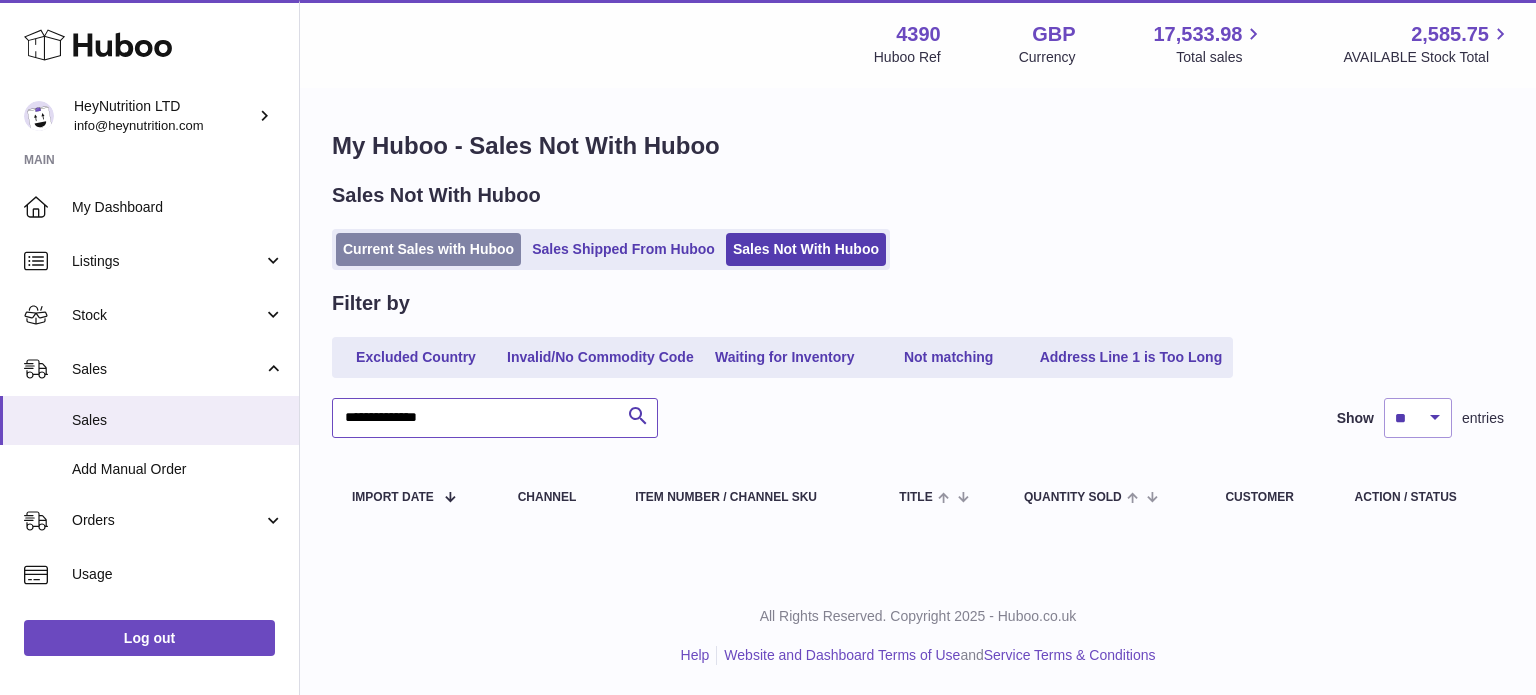 type on "**********" 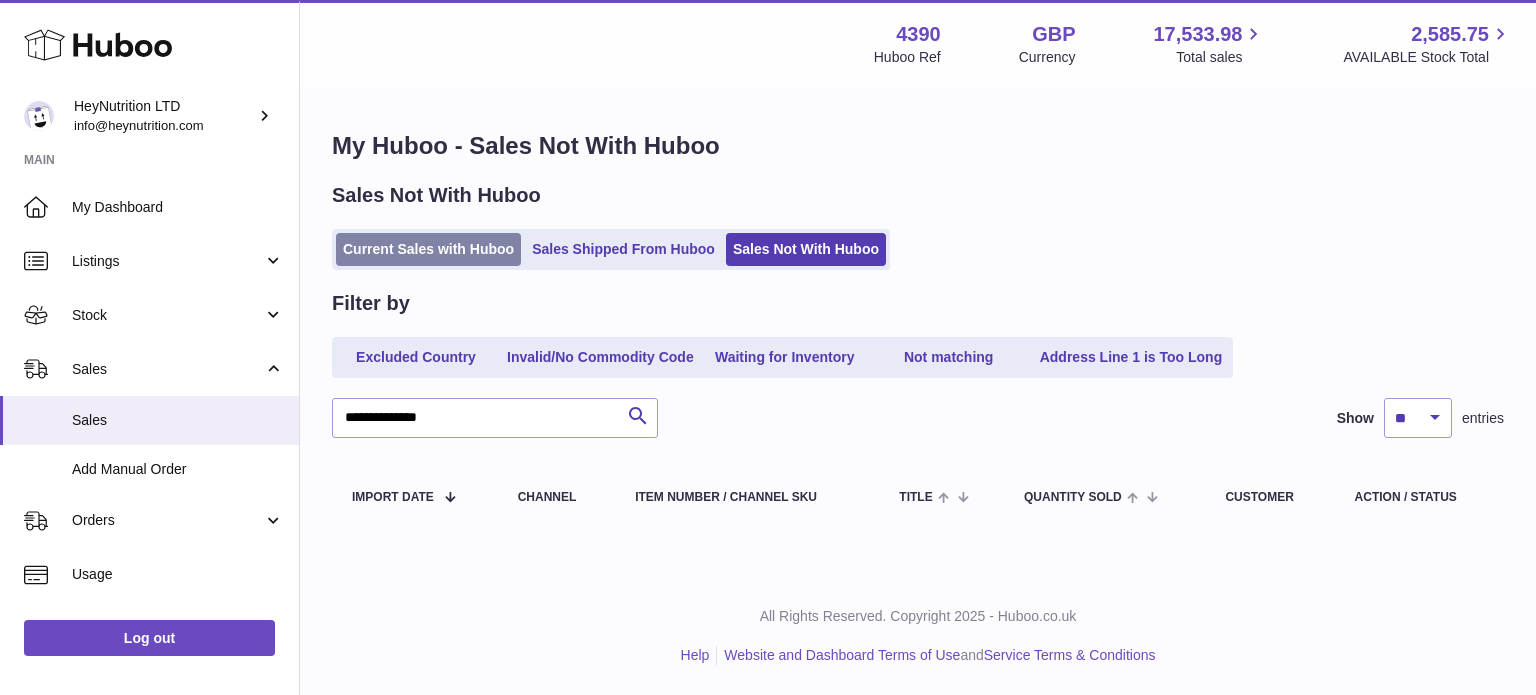 click on "Current Sales with Huboo" at bounding box center [428, 249] 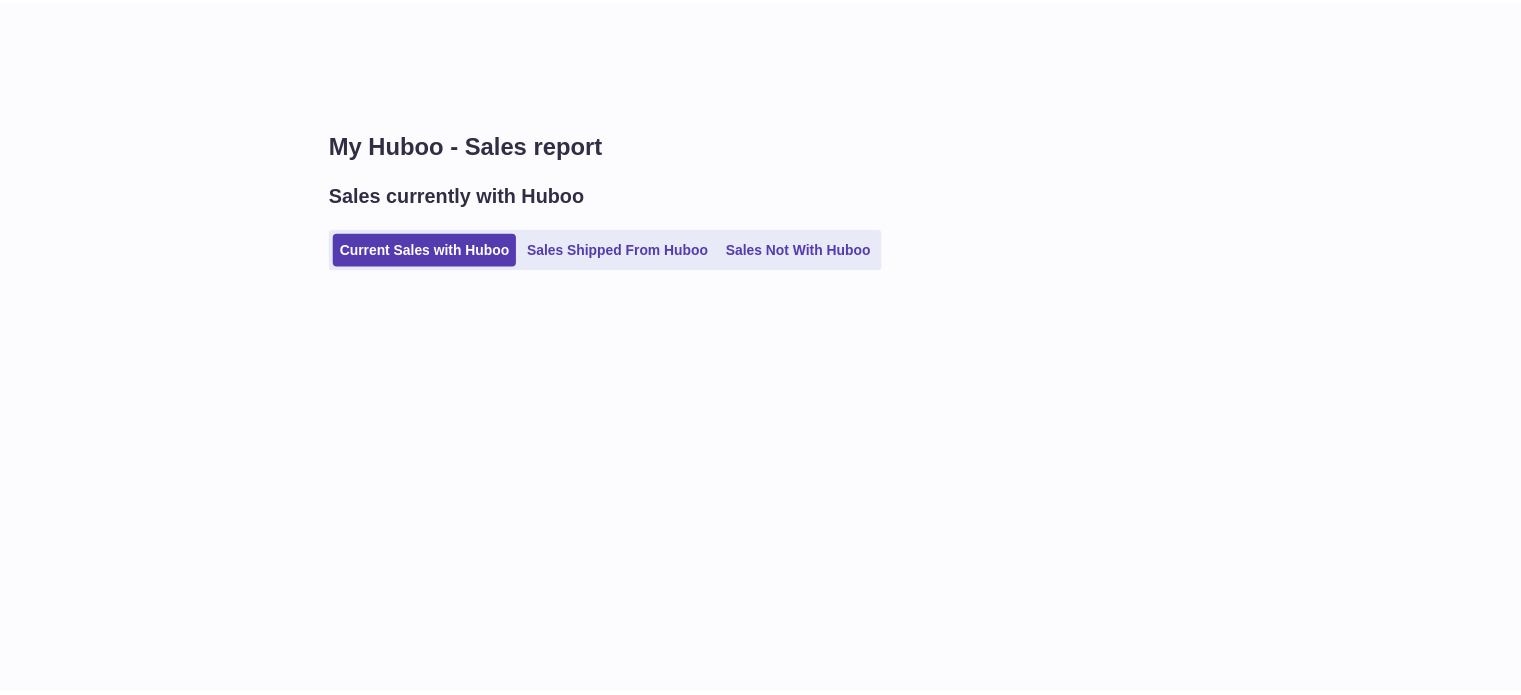 scroll, scrollTop: 0, scrollLeft: 0, axis: both 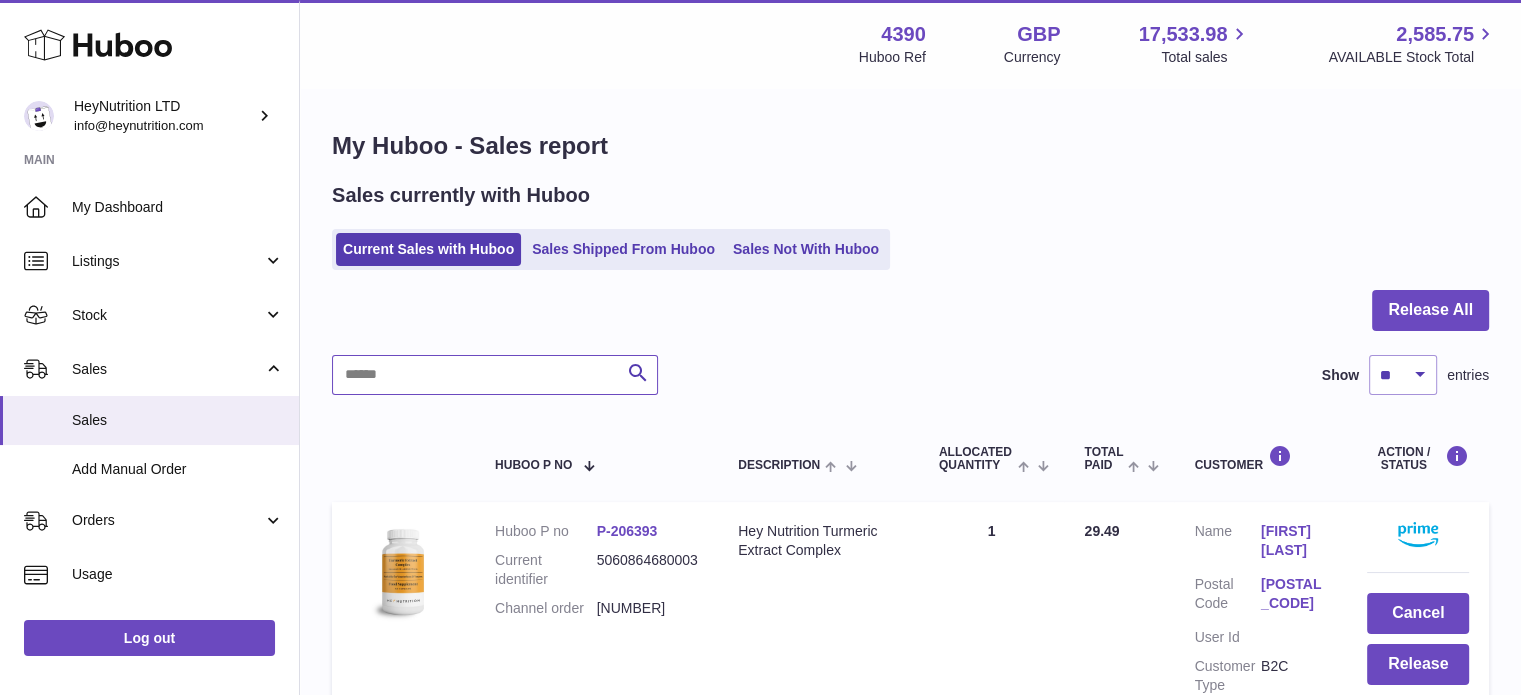 click at bounding box center (495, 375) 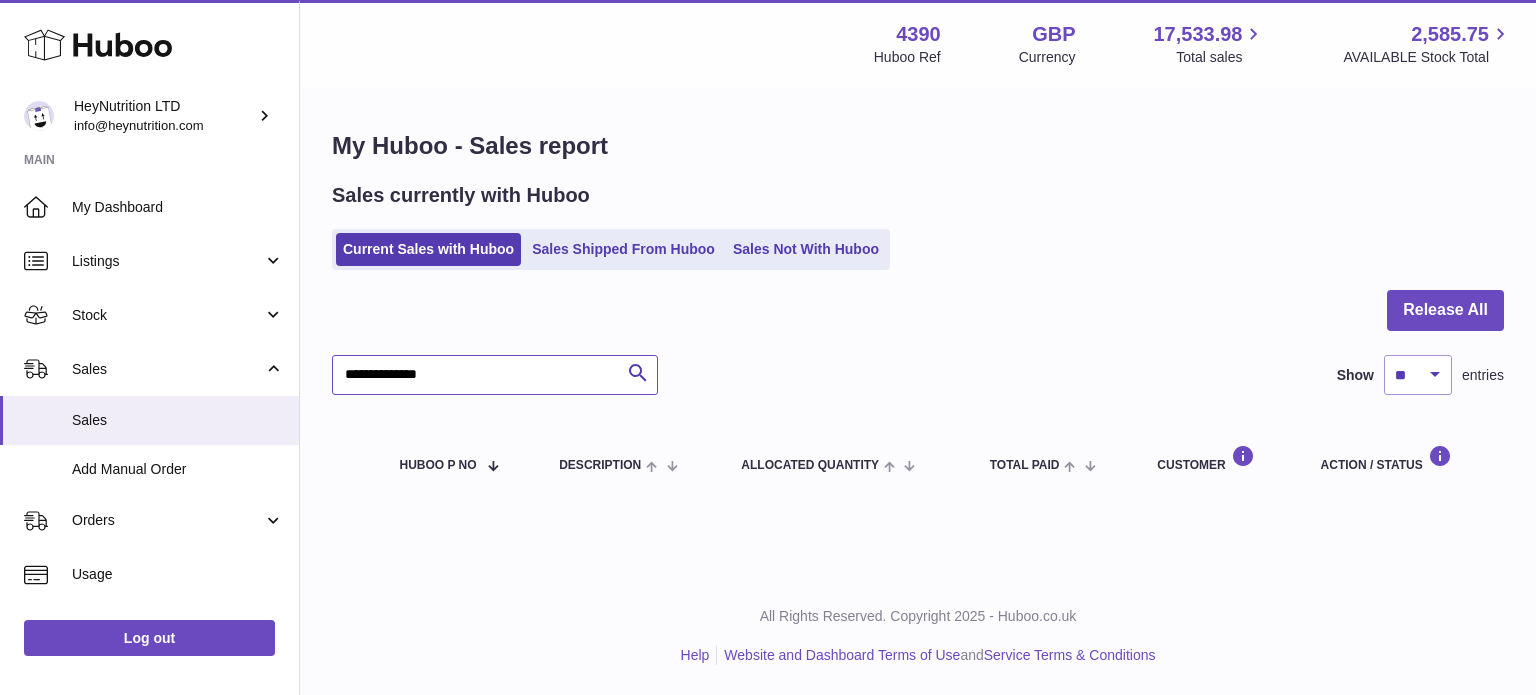 click on "**********" at bounding box center [495, 375] 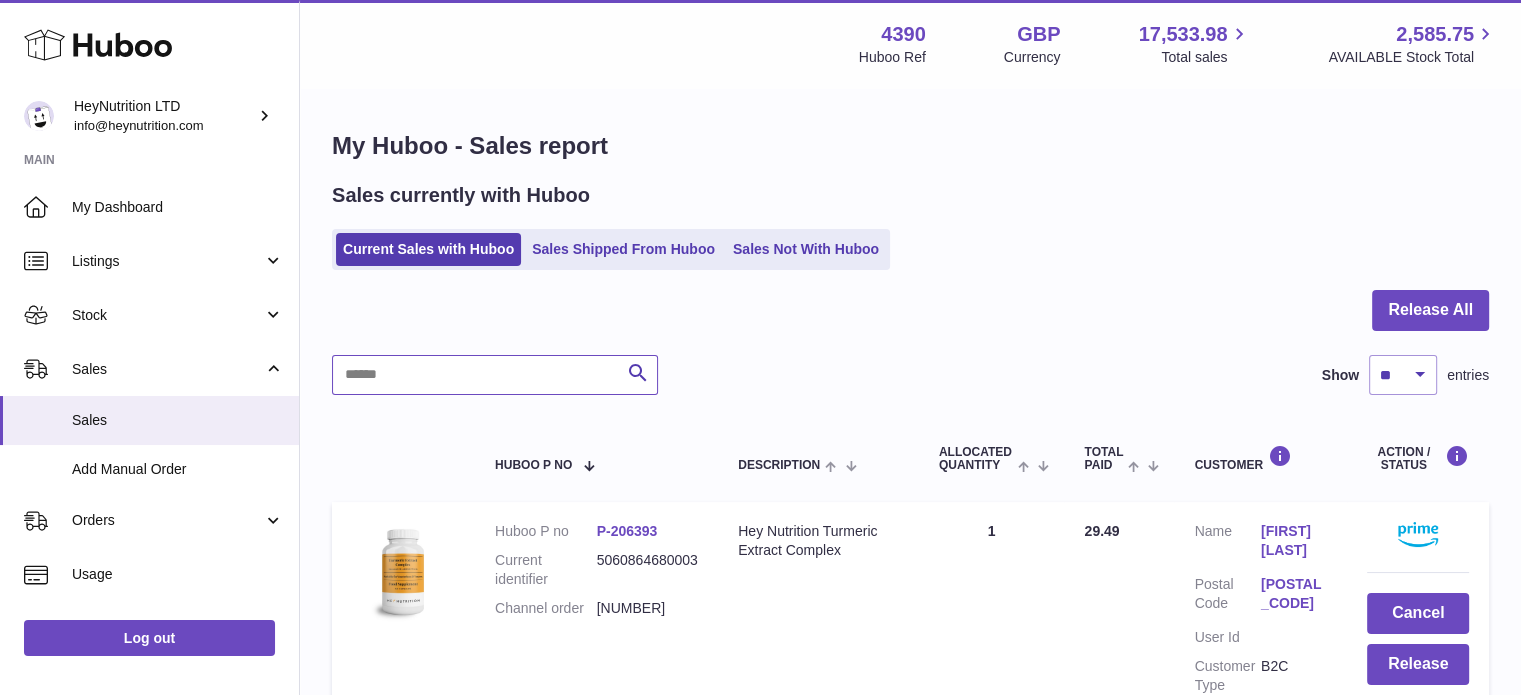 click at bounding box center (495, 375) 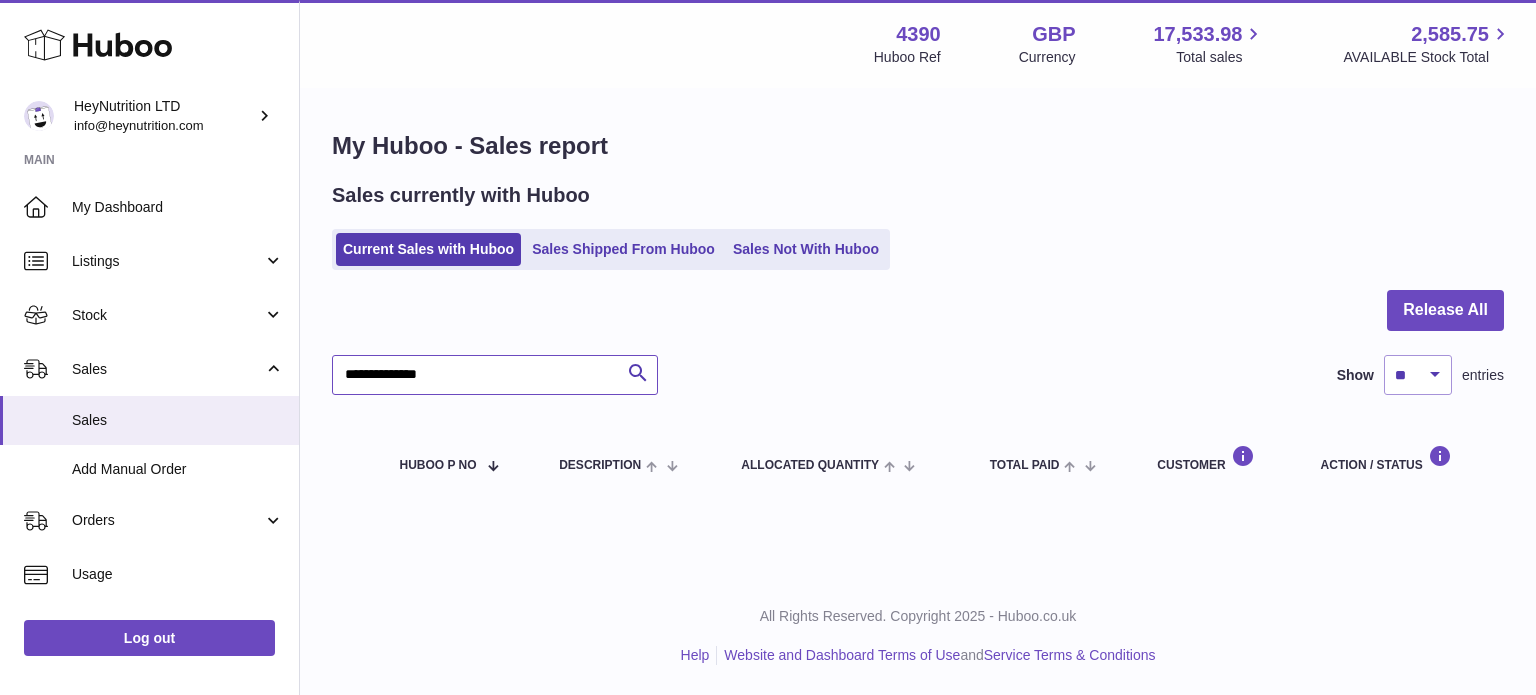 type on "**********" 